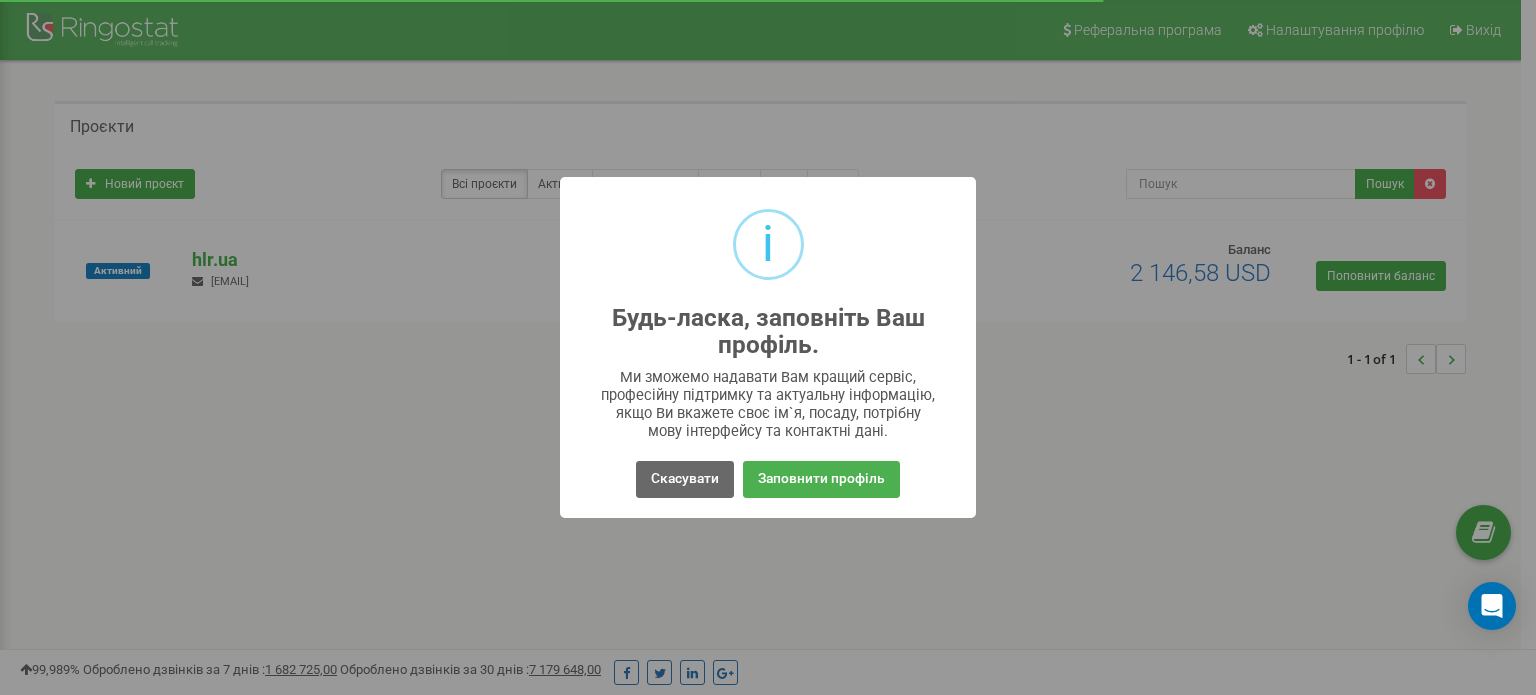 scroll, scrollTop: 0, scrollLeft: 0, axis: both 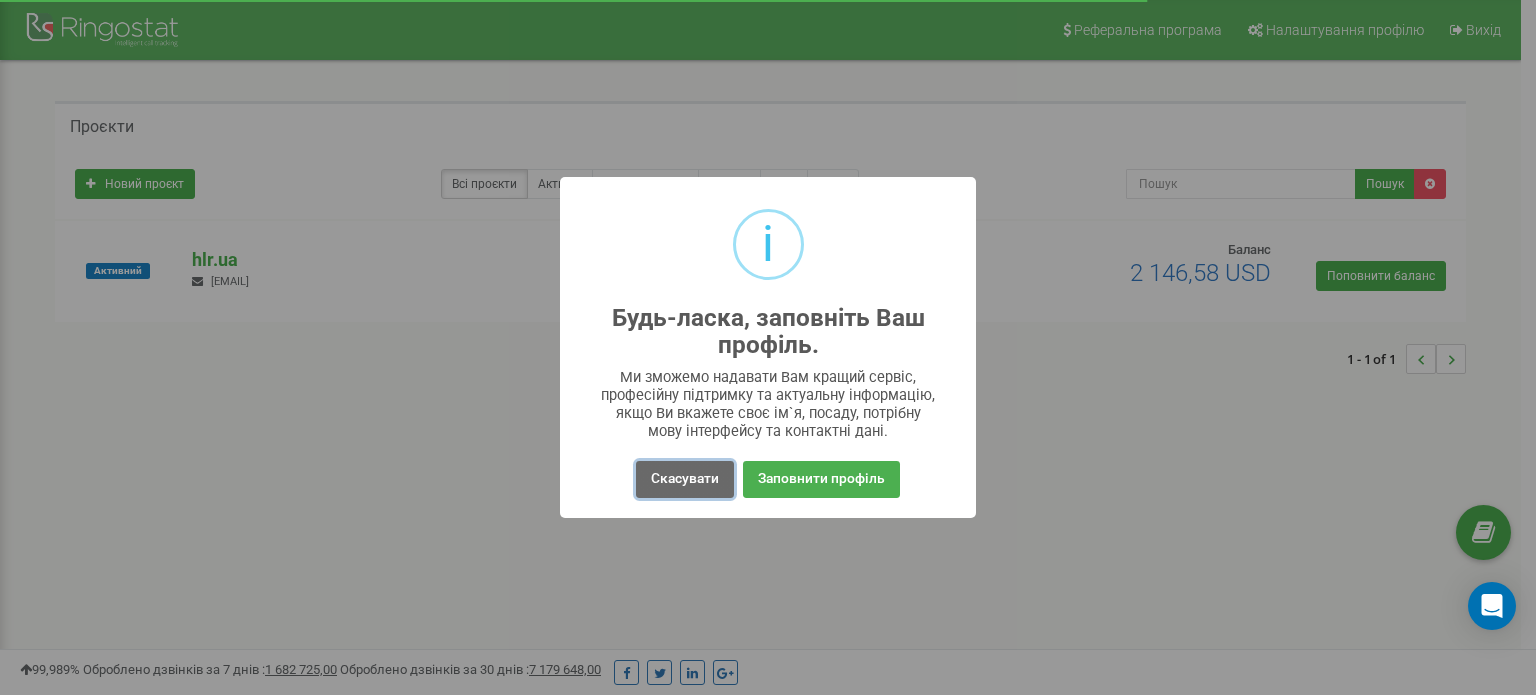 click on "Скасувати" at bounding box center (685, 479) 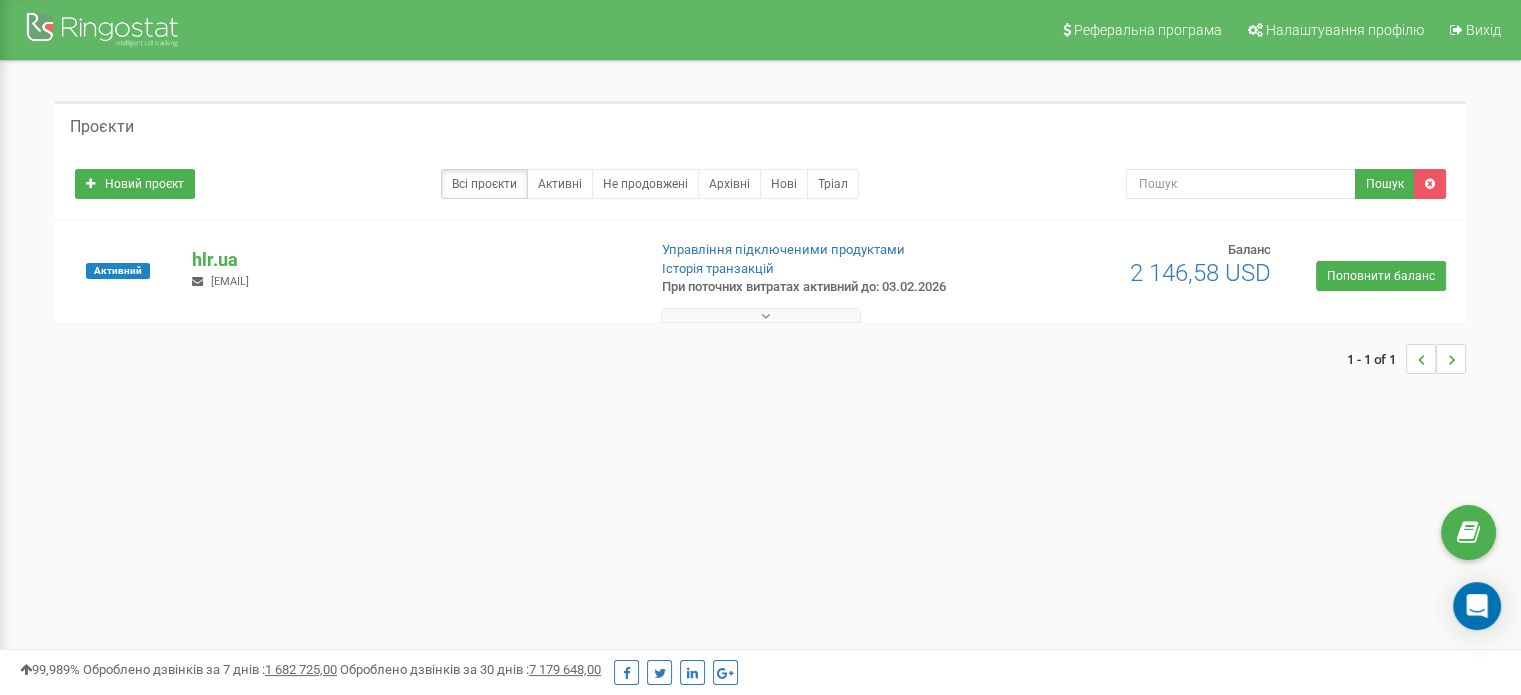 click on "hlr.ua
[EMAIL]" at bounding box center [410, 269] 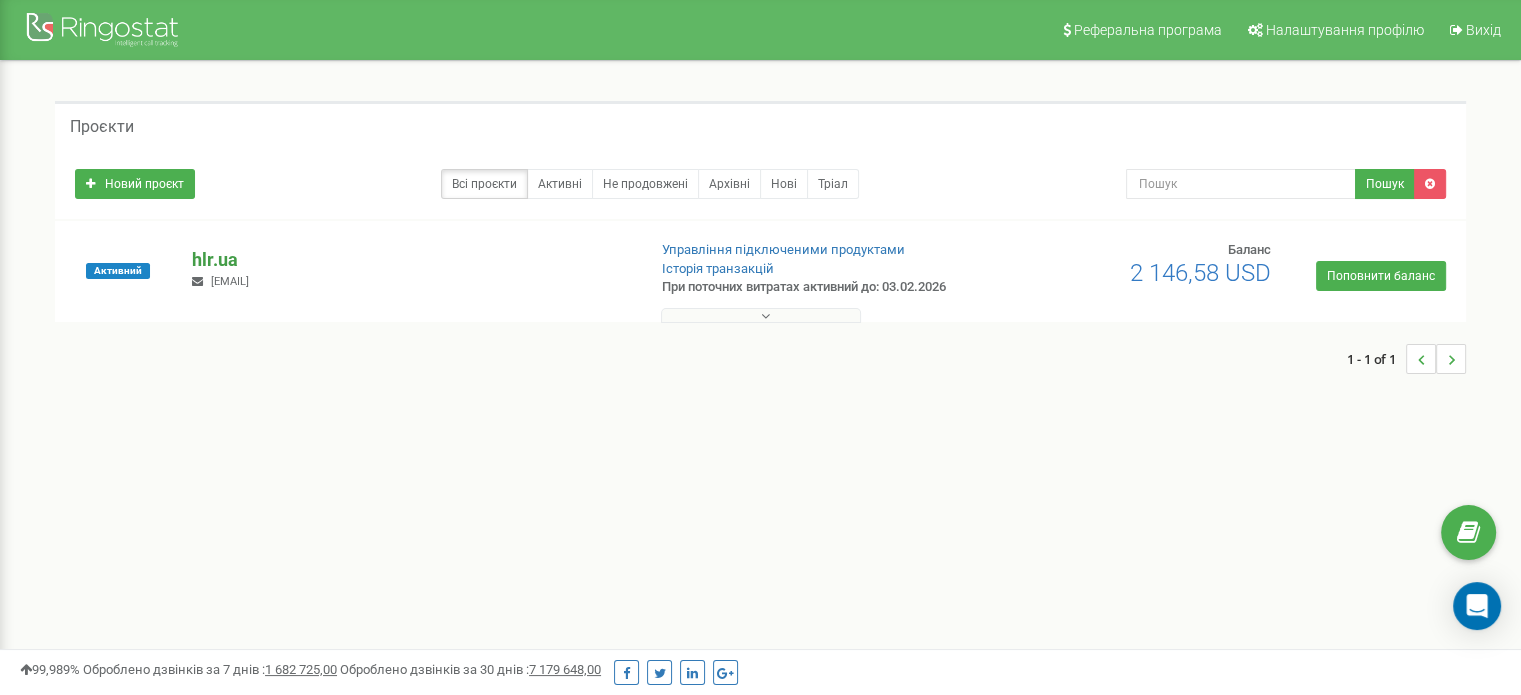 click on "hlr.ua" at bounding box center (410, 260) 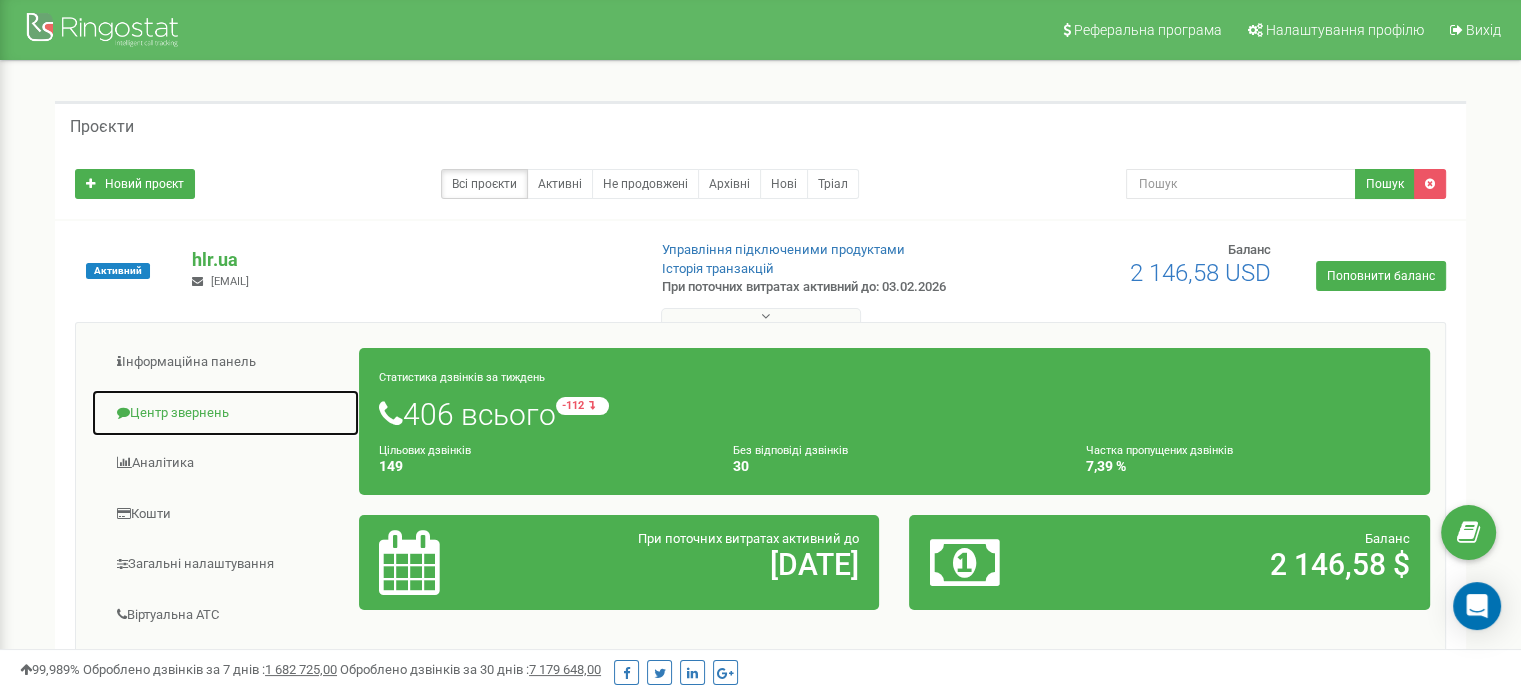 click on "Центр звернень" at bounding box center [225, 413] 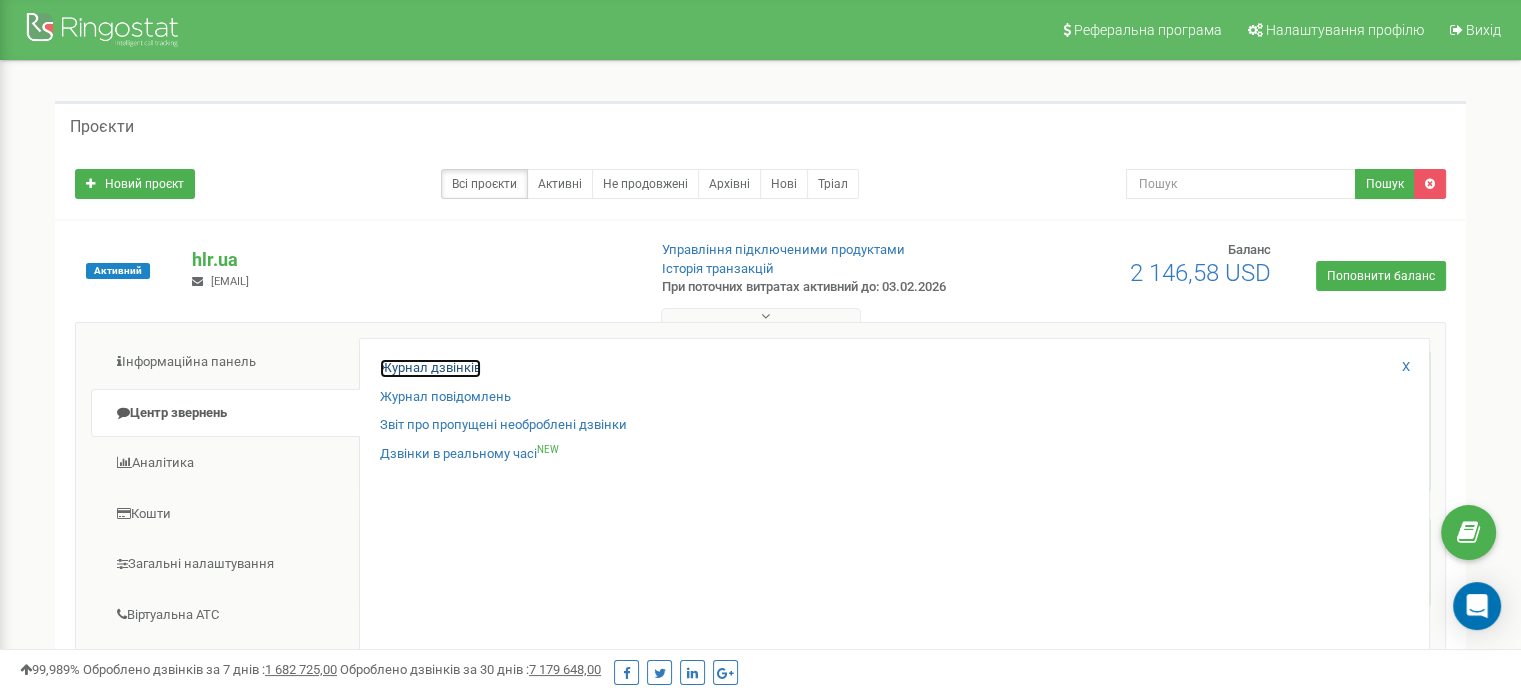 click on "Журнал дзвінків" at bounding box center [430, 368] 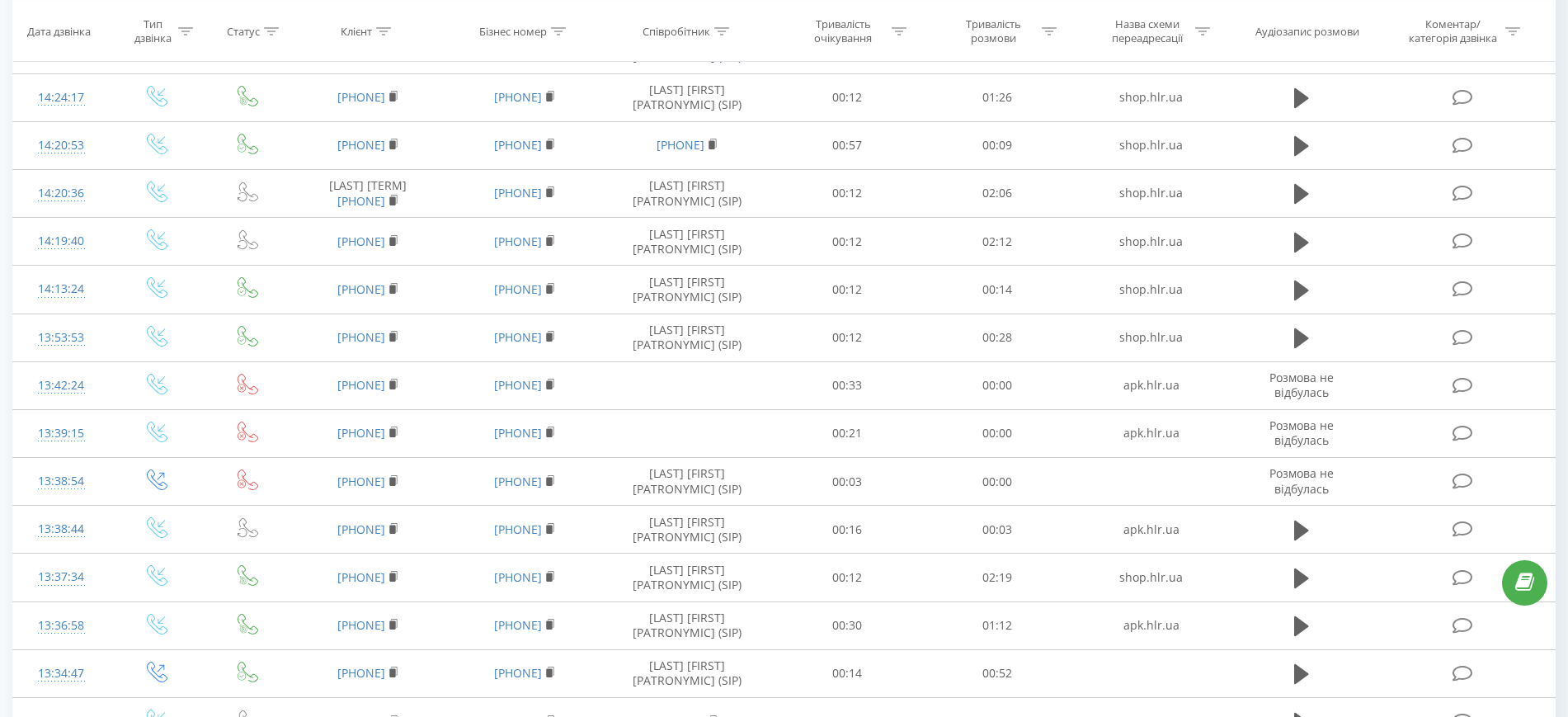 scroll, scrollTop: 0, scrollLeft: 0, axis: both 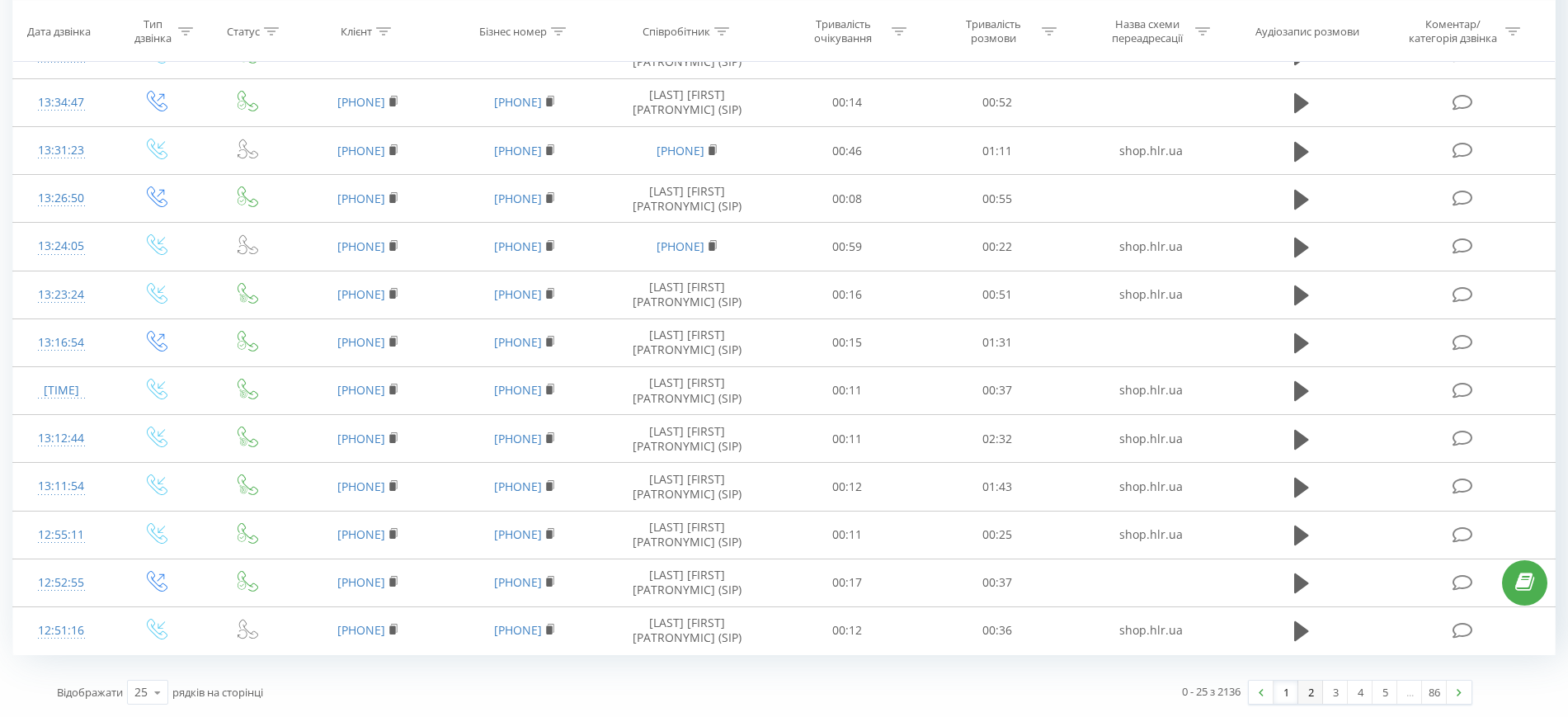 click on "2" at bounding box center [1311, 692] 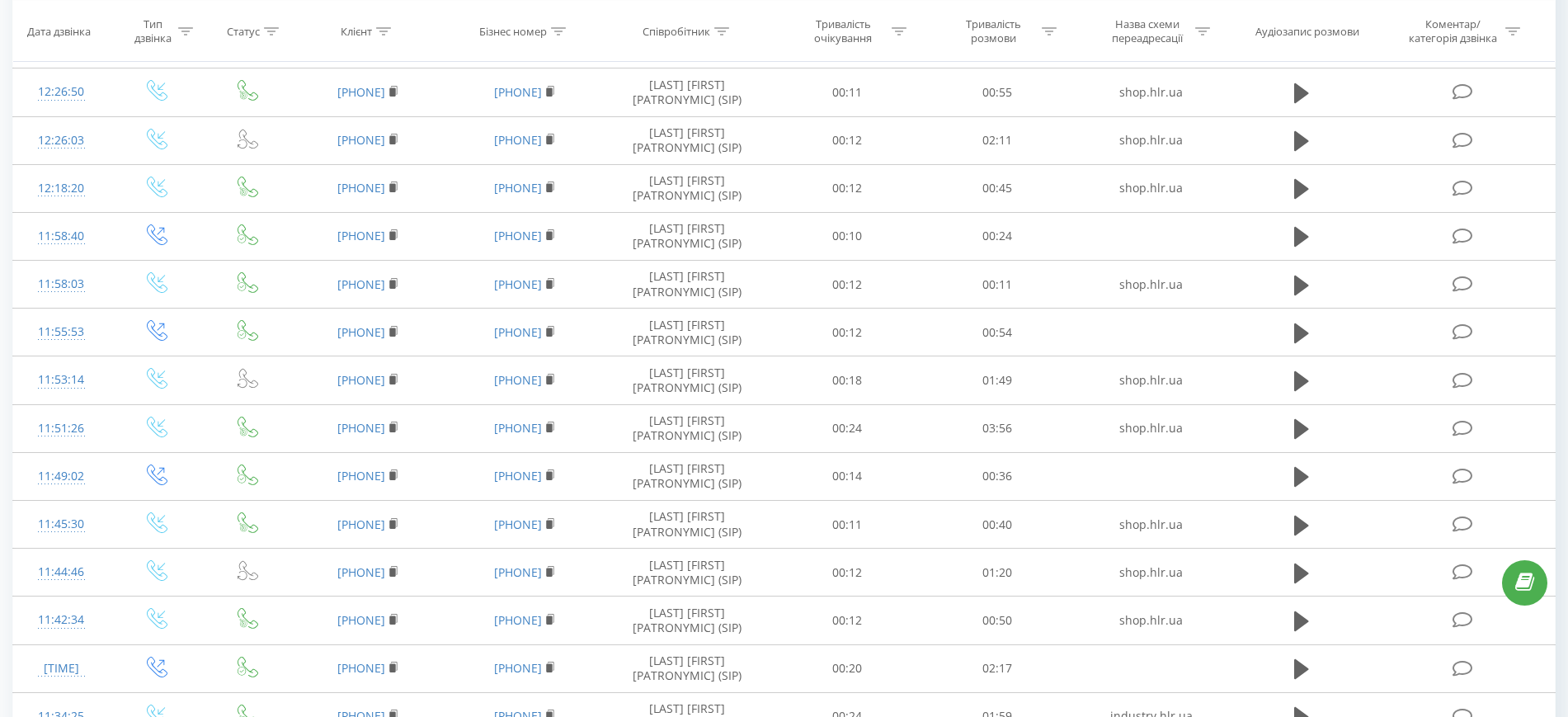 scroll, scrollTop: 0, scrollLeft: 0, axis: both 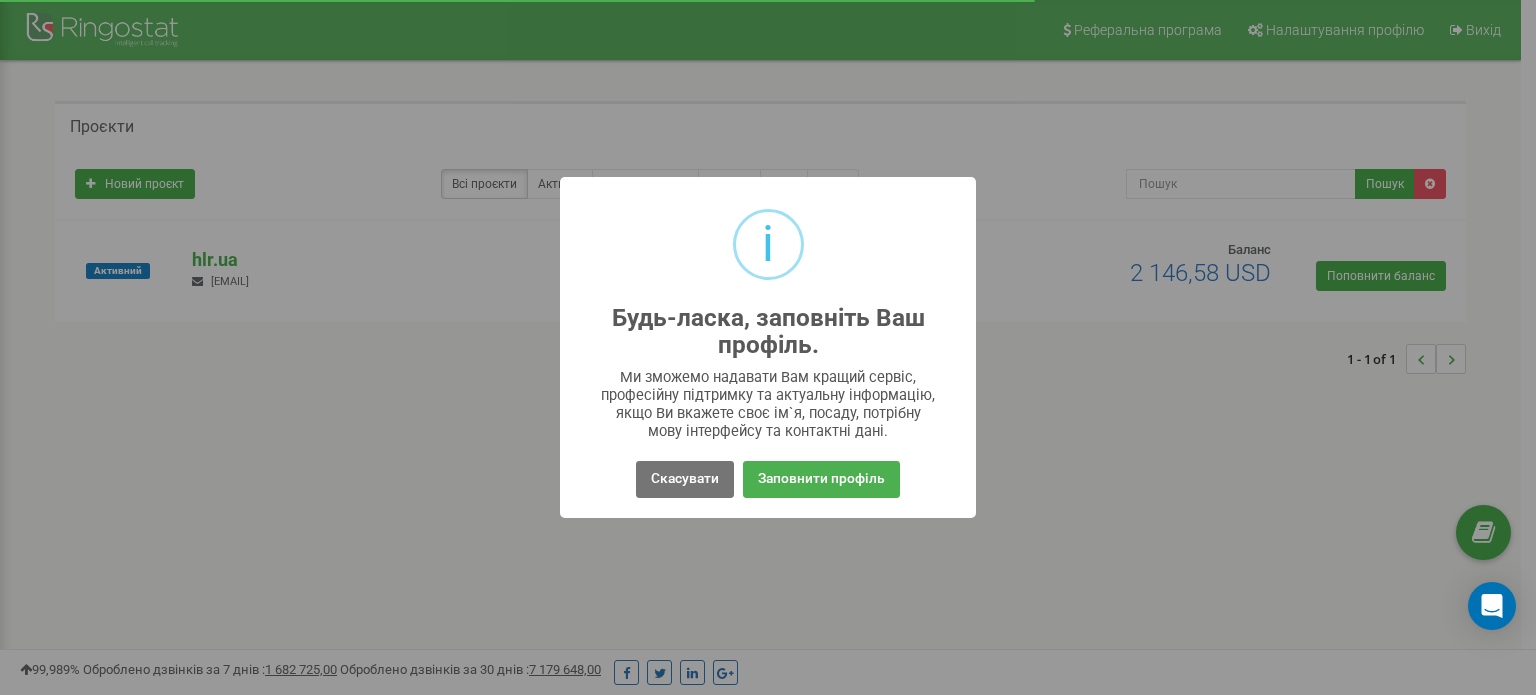 click on "Скасувати" at bounding box center [685, 479] 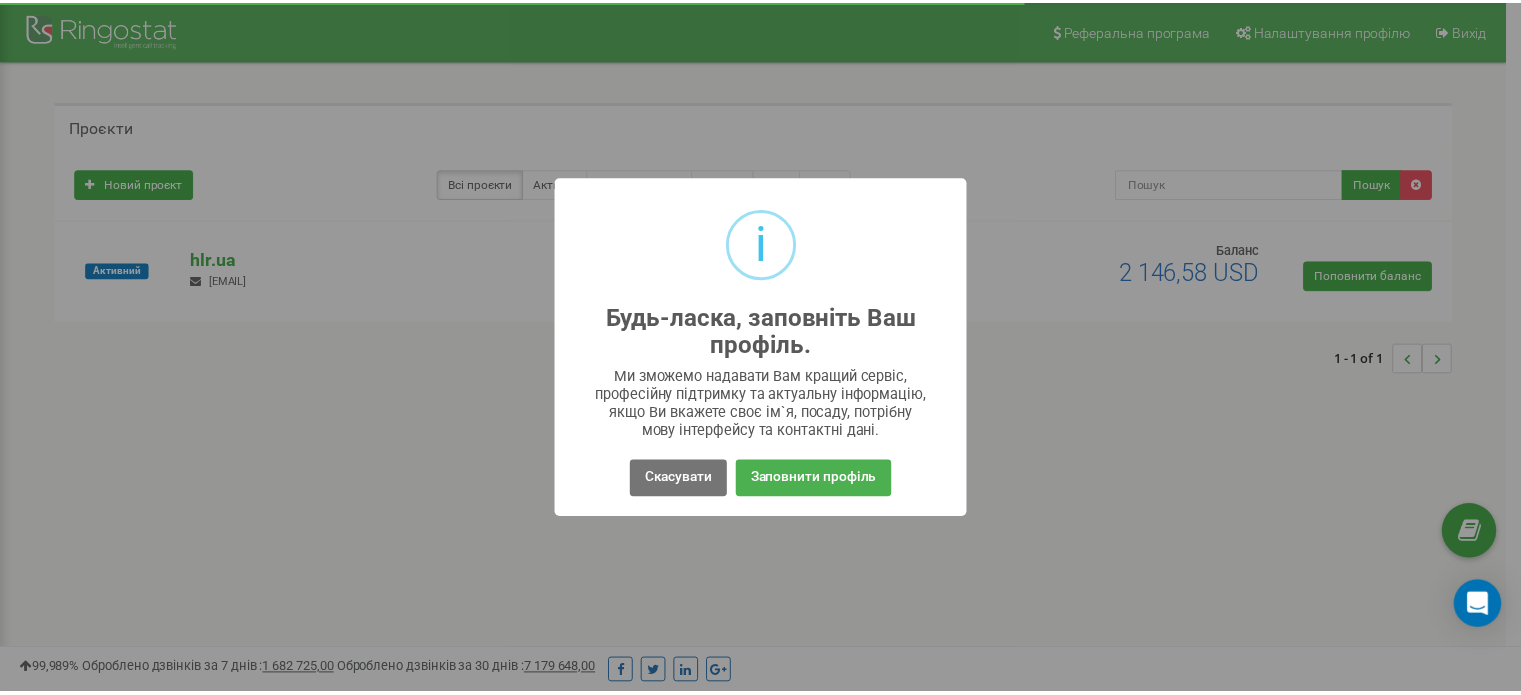 scroll, scrollTop: 0, scrollLeft: 0, axis: both 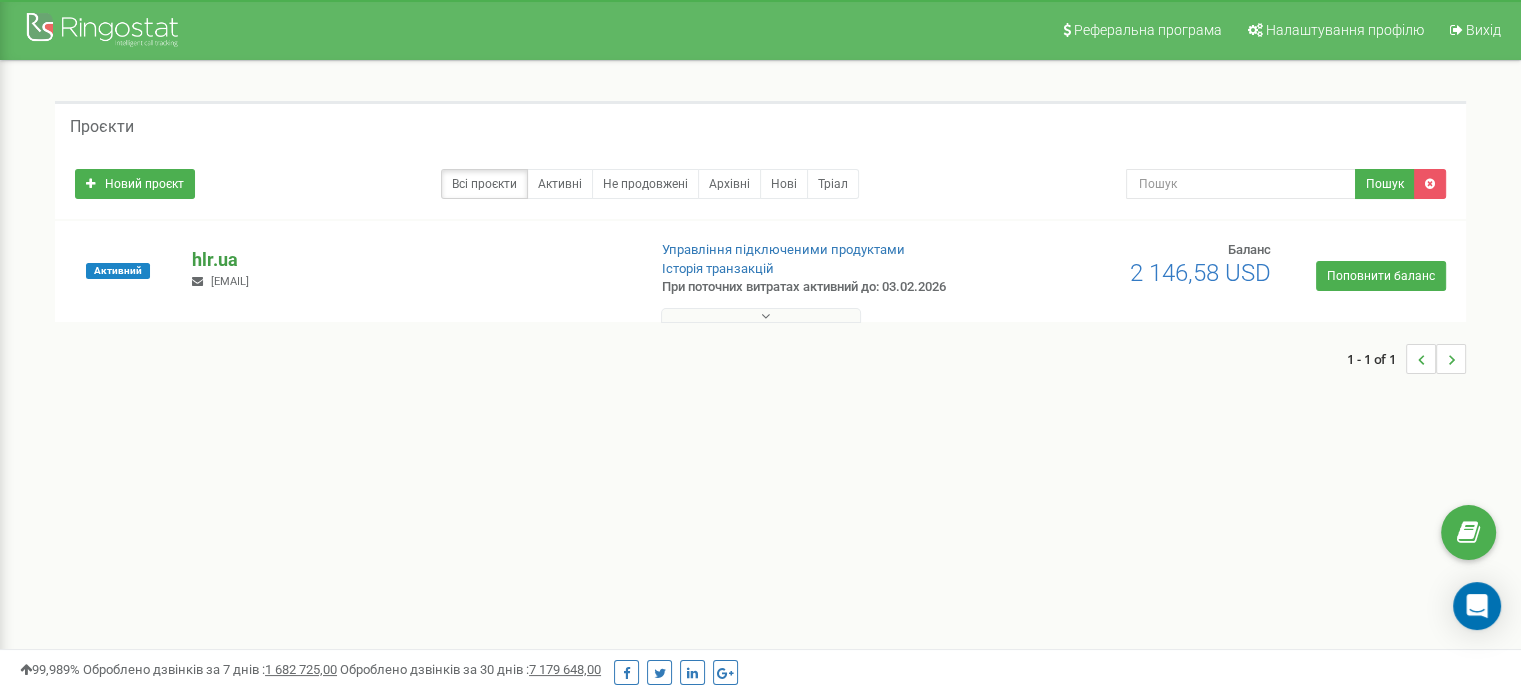 click on "hlr.ua" at bounding box center [410, 260] 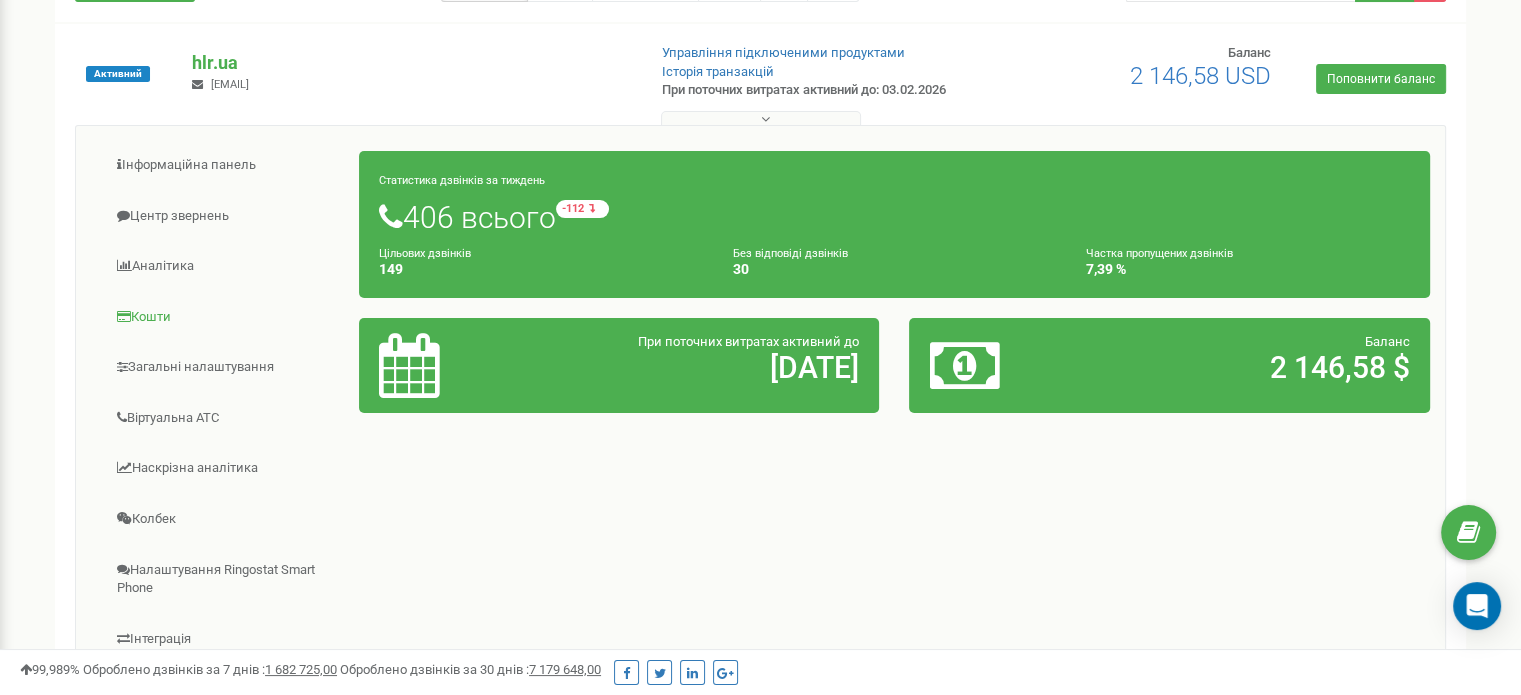 scroll, scrollTop: 200, scrollLeft: 0, axis: vertical 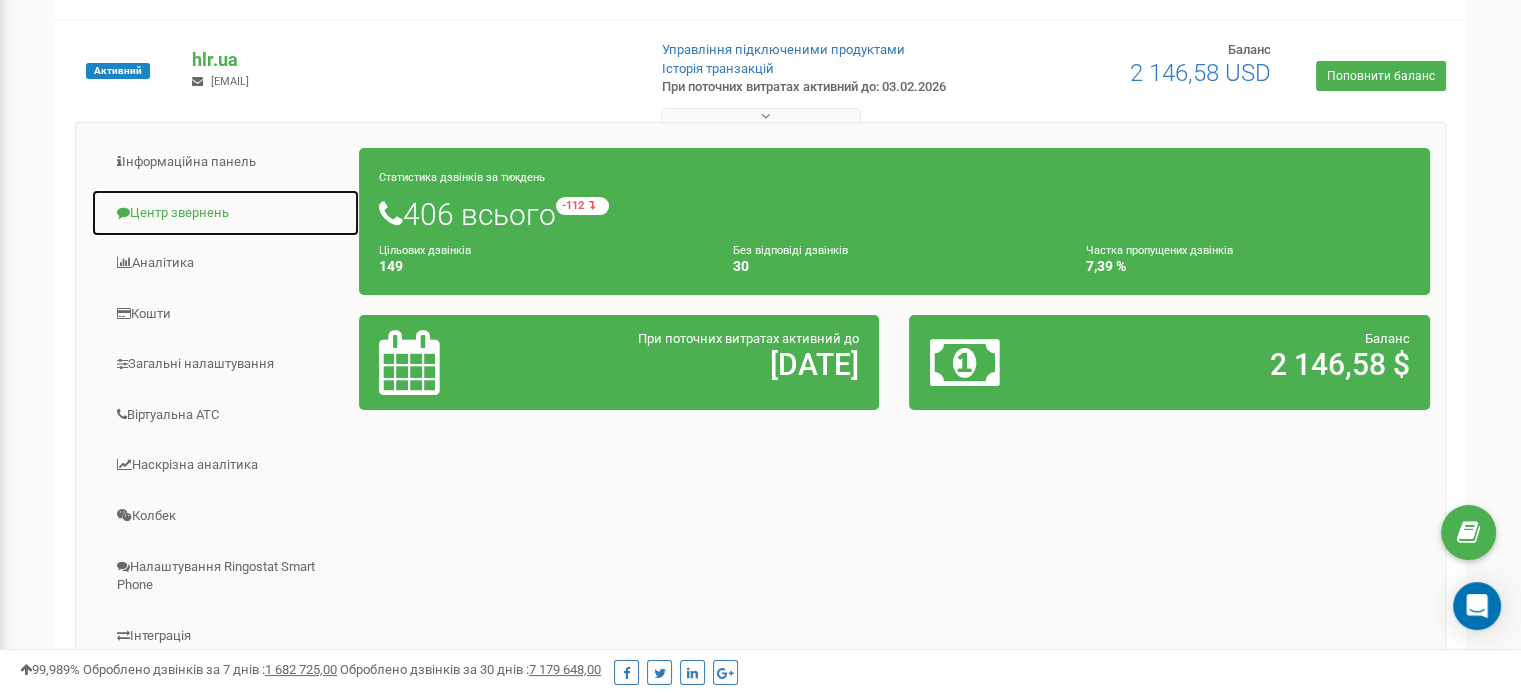 click on "Центр звернень" at bounding box center (225, 213) 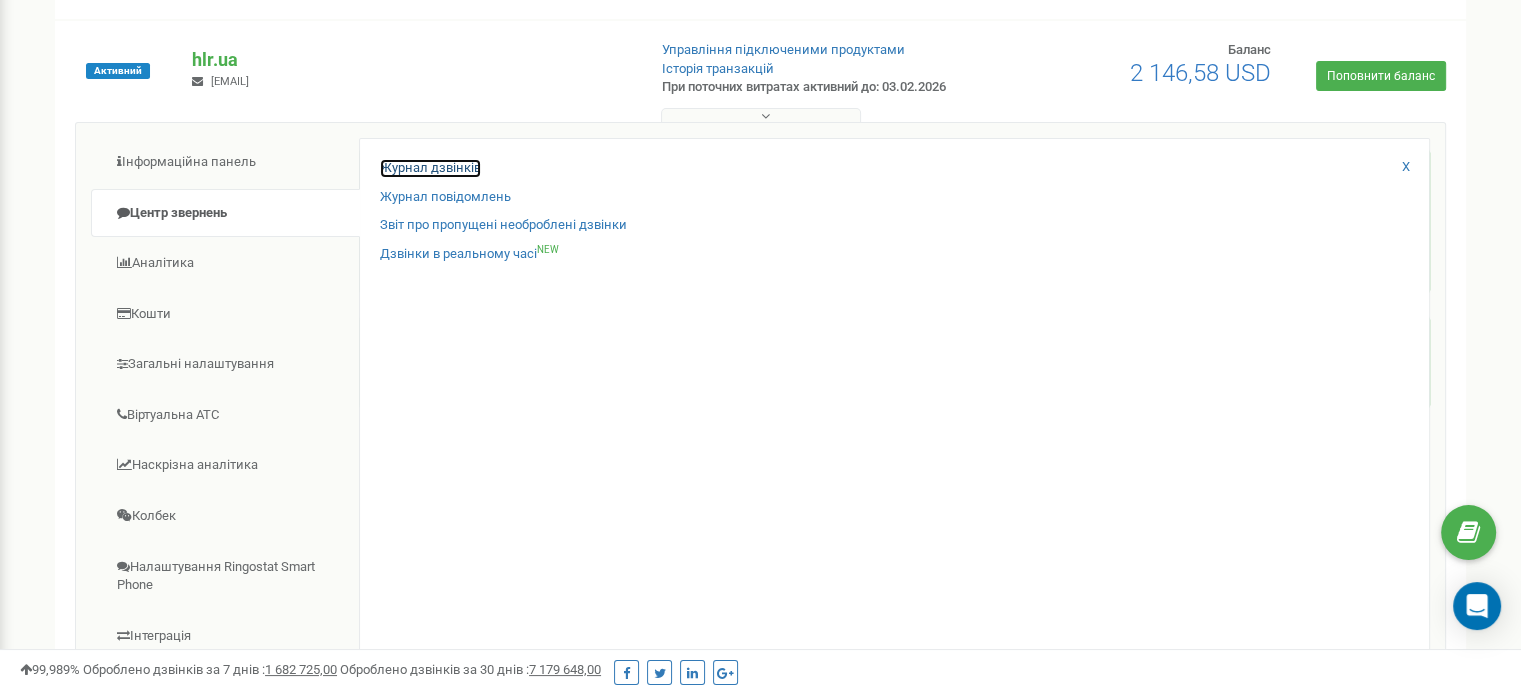 click on "Журнал дзвінків" at bounding box center [430, 168] 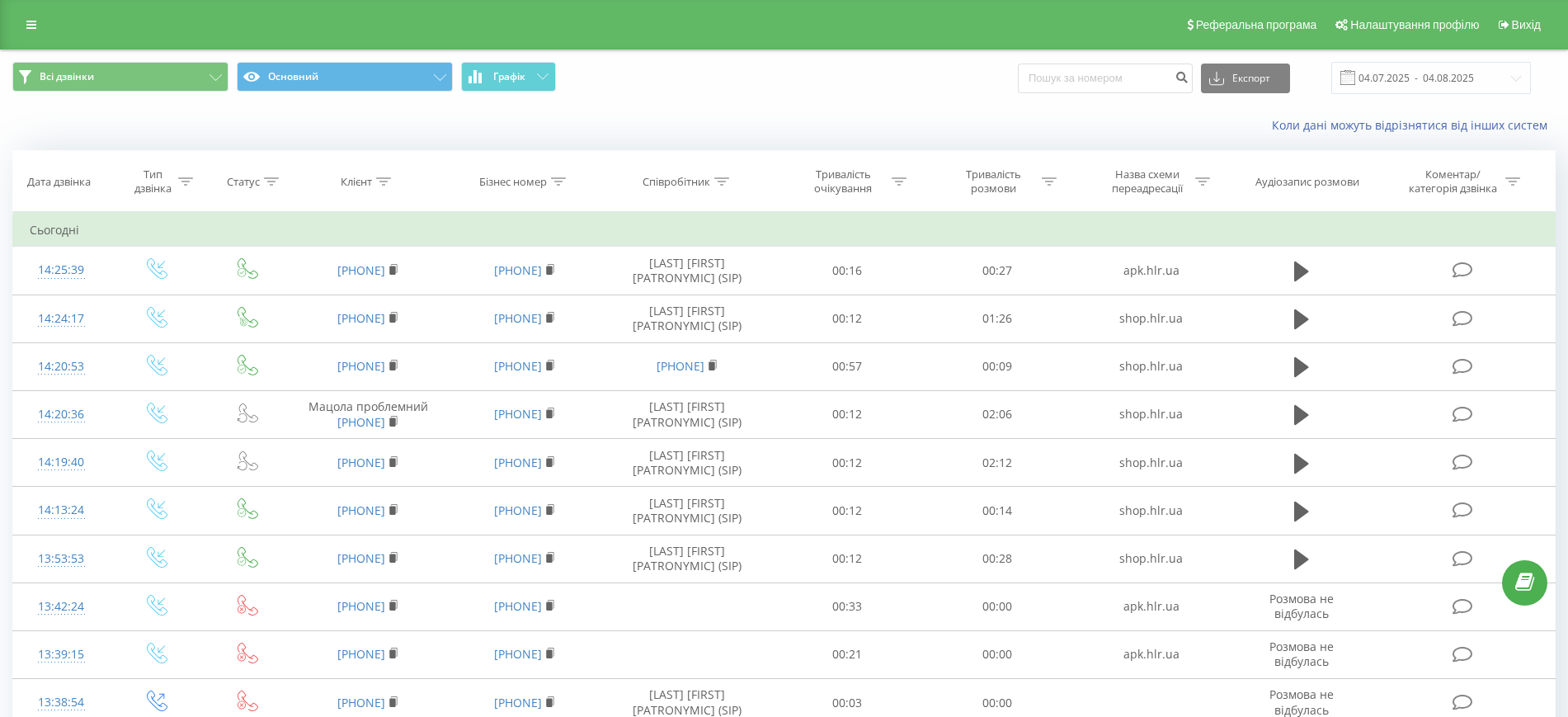 scroll, scrollTop: 0, scrollLeft: 0, axis: both 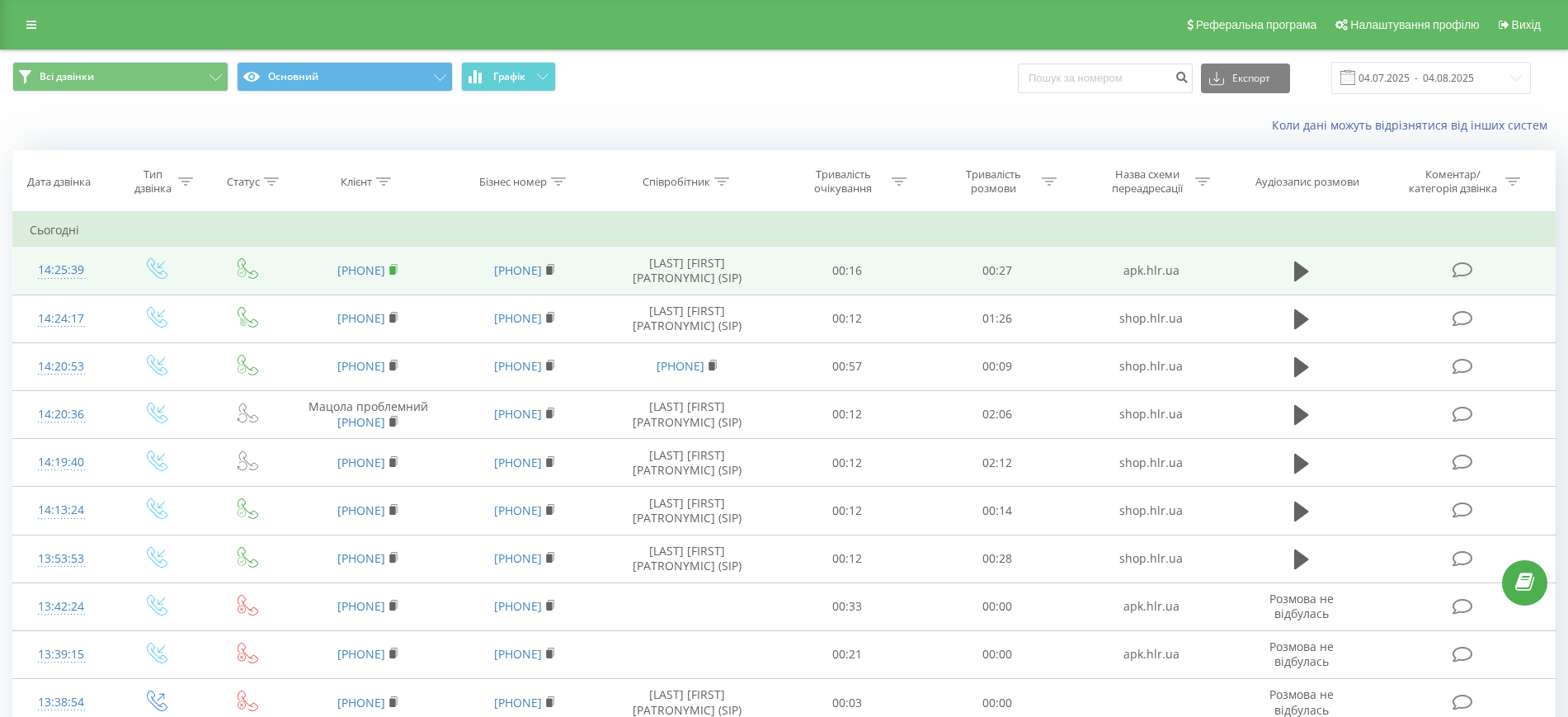 click 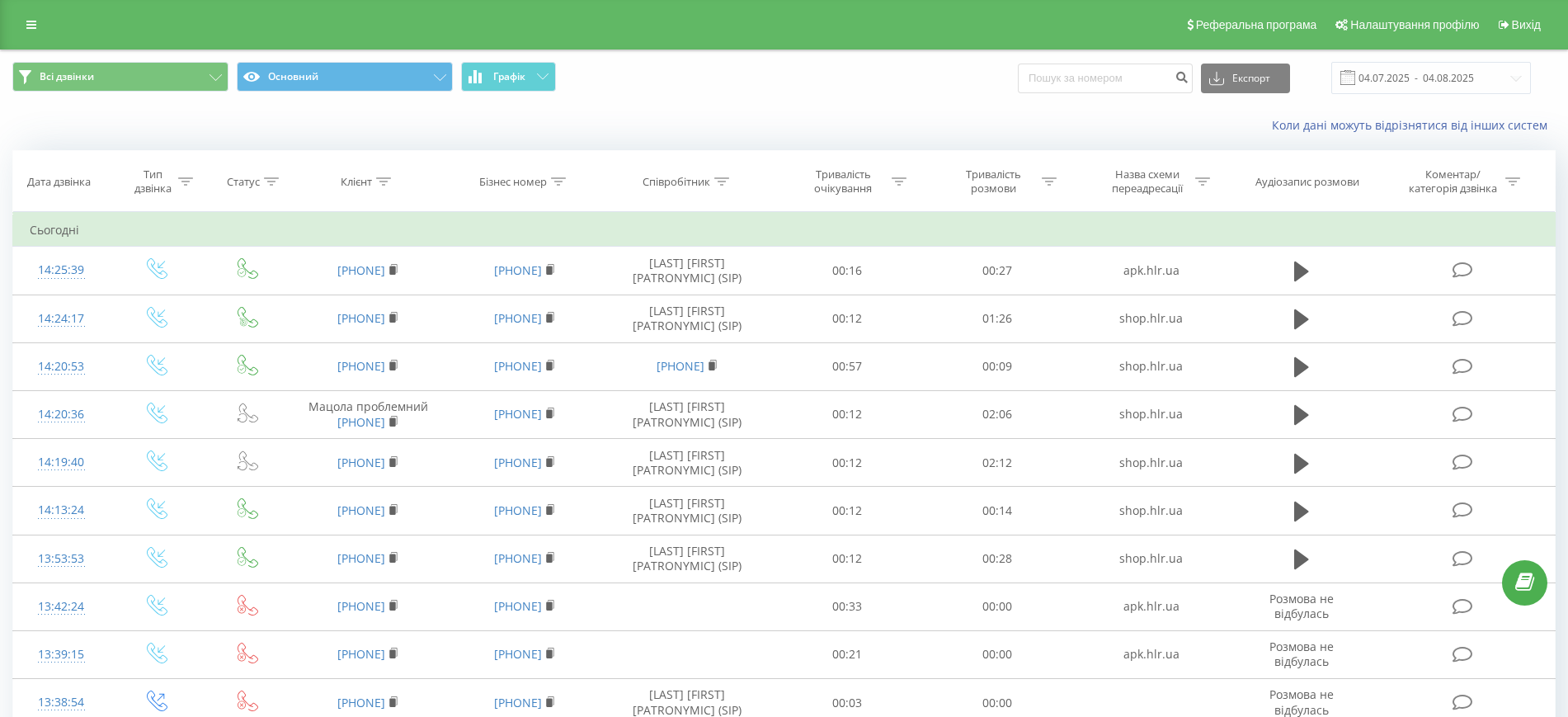 click on "Експорт .csv .xls .xlsx 04.07.2025  -  04.08.2025" at bounding box center [1274, 78] 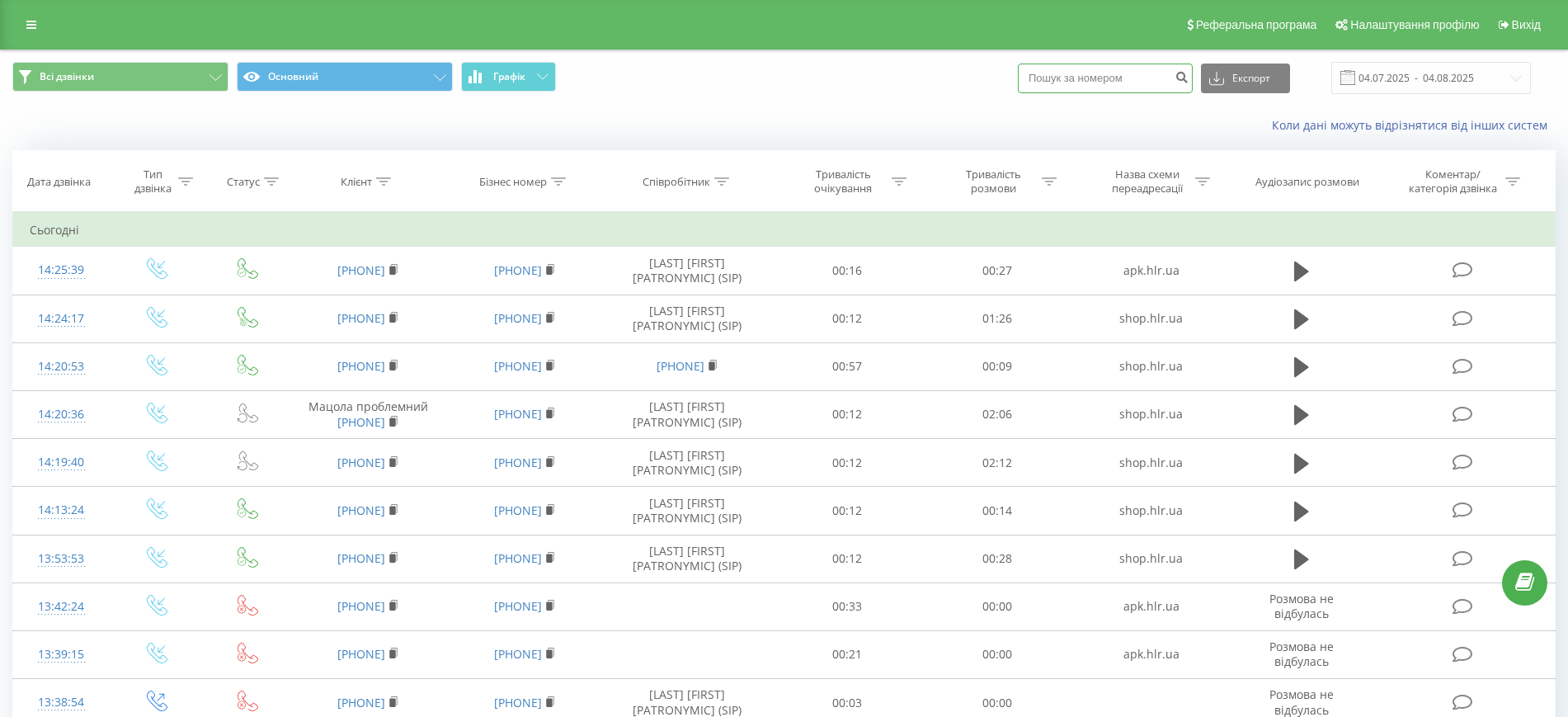 click at bounding box center (1105, 78) 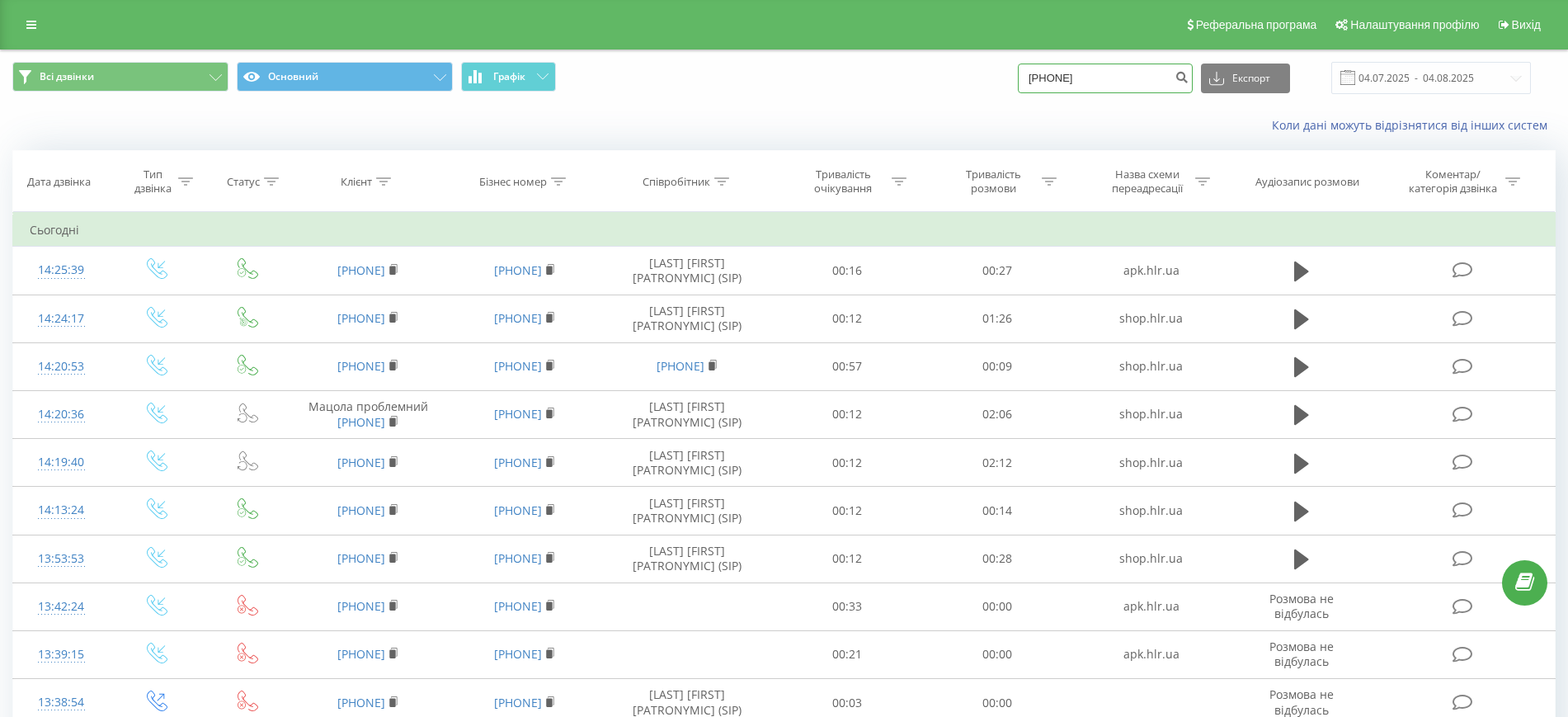 type on "380688424390" 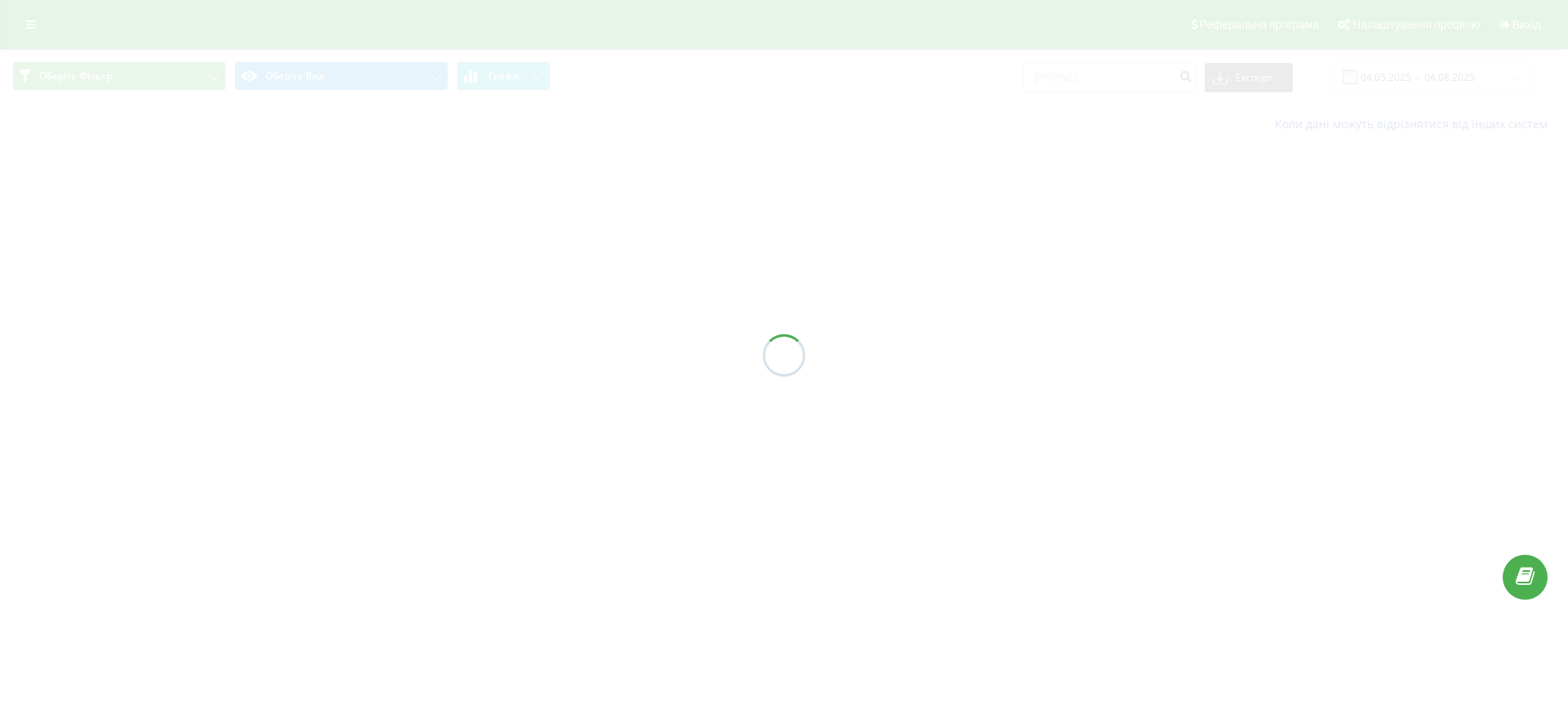 scroll, scrollTop: 0, scrollLeft: 0, axis: both 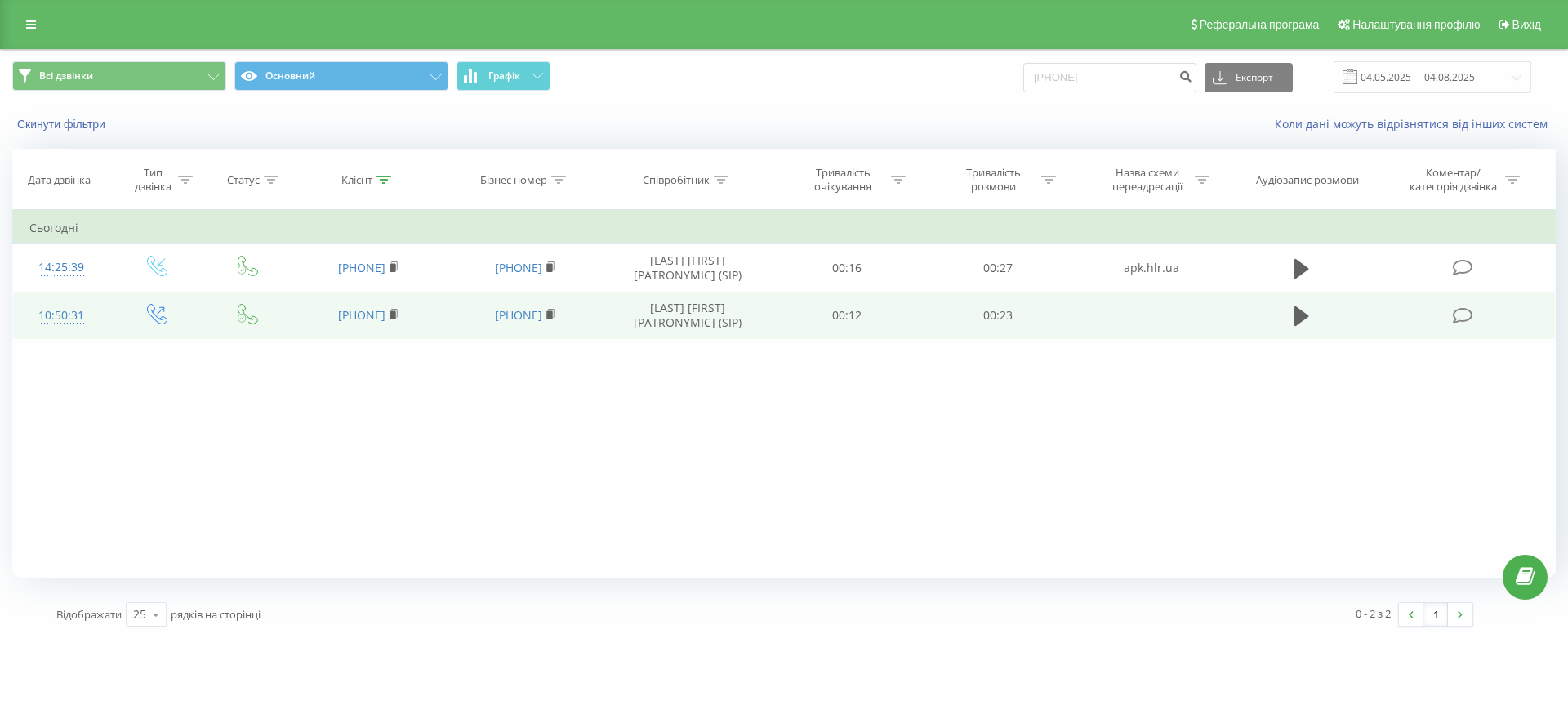 drag, startPoint x: 297, startPoint y: 314, endPoint x: 402, endPoint y: 310, distance: 105.07616 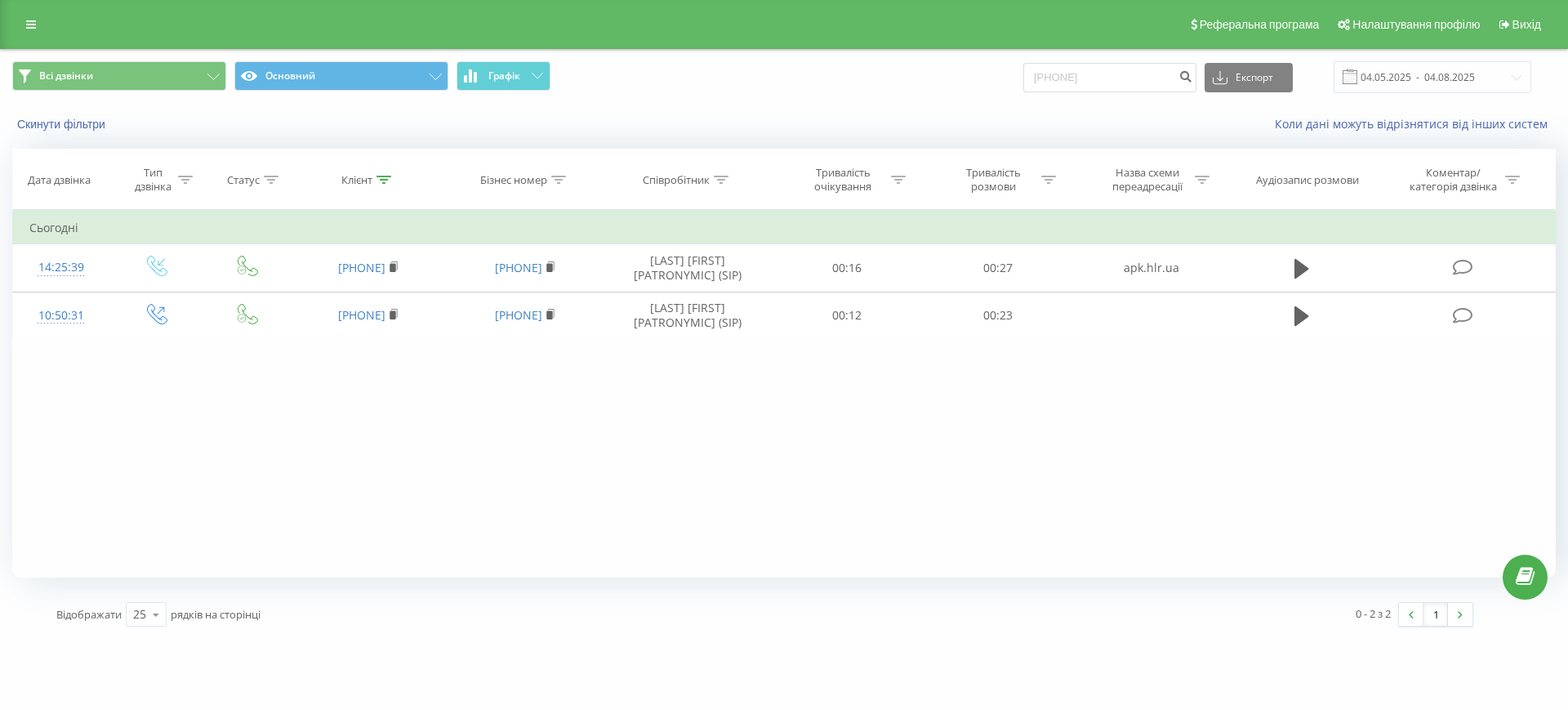 click on "Реферальна програма Налаштування профілю Вихід" at bounding box center (784, 25) 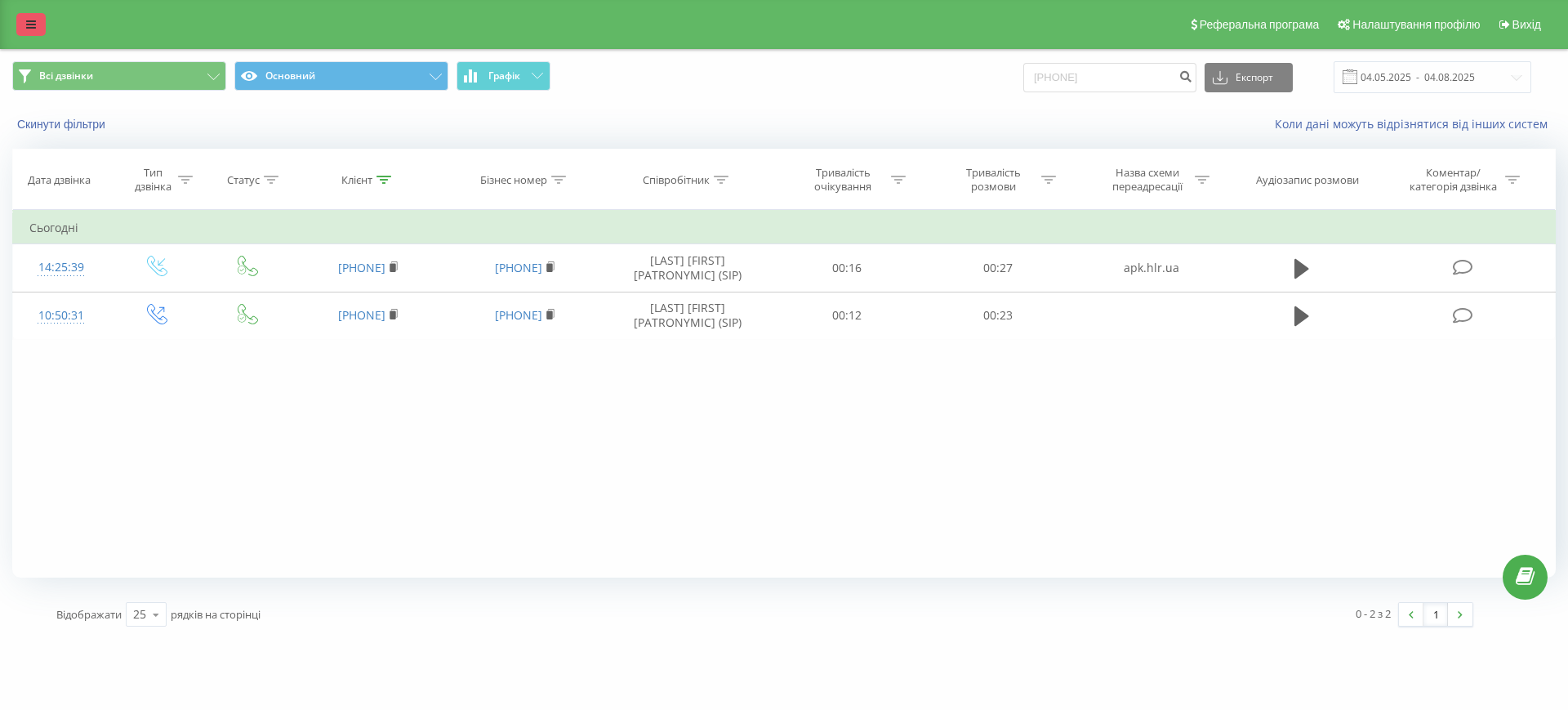 click at bounding box center (31, 25) 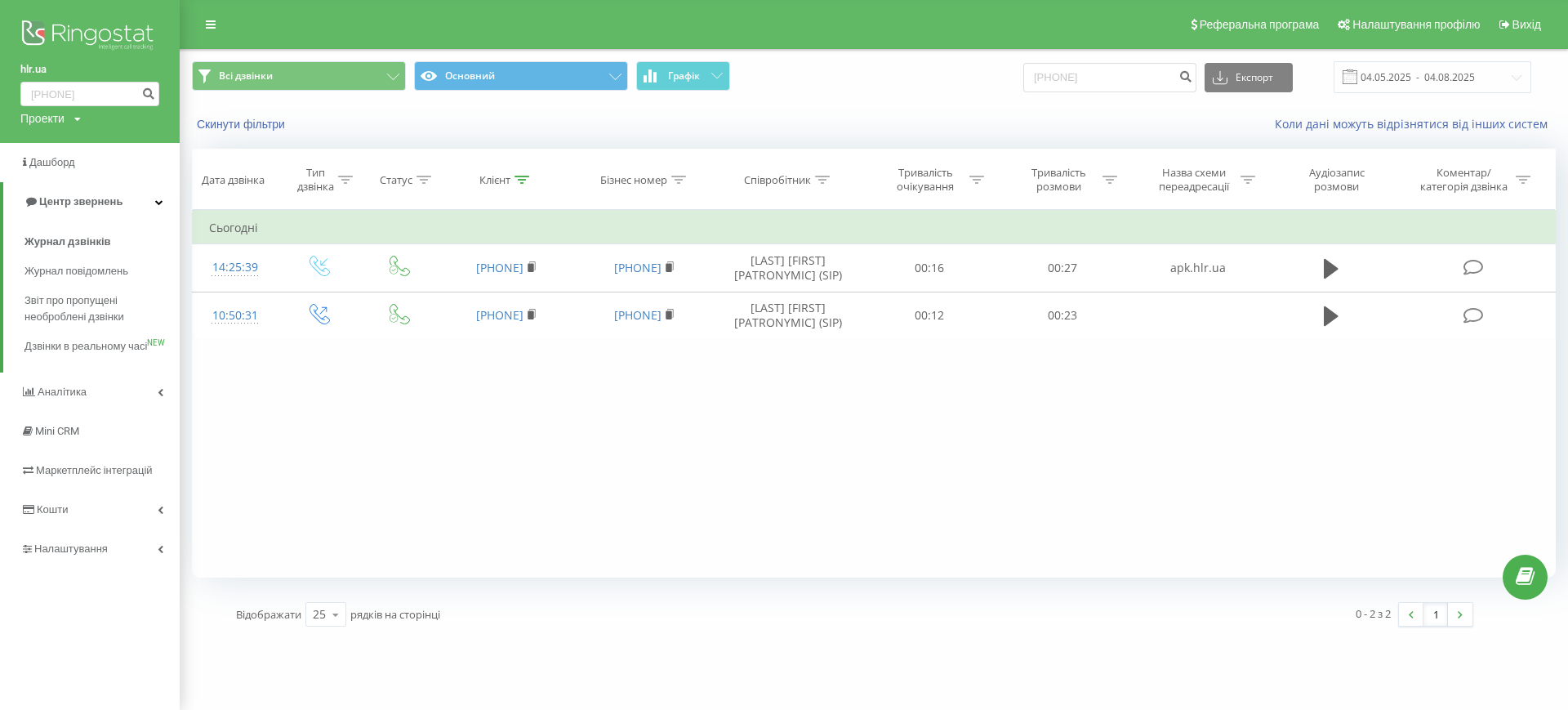 click at bounding box center [90, 37] 